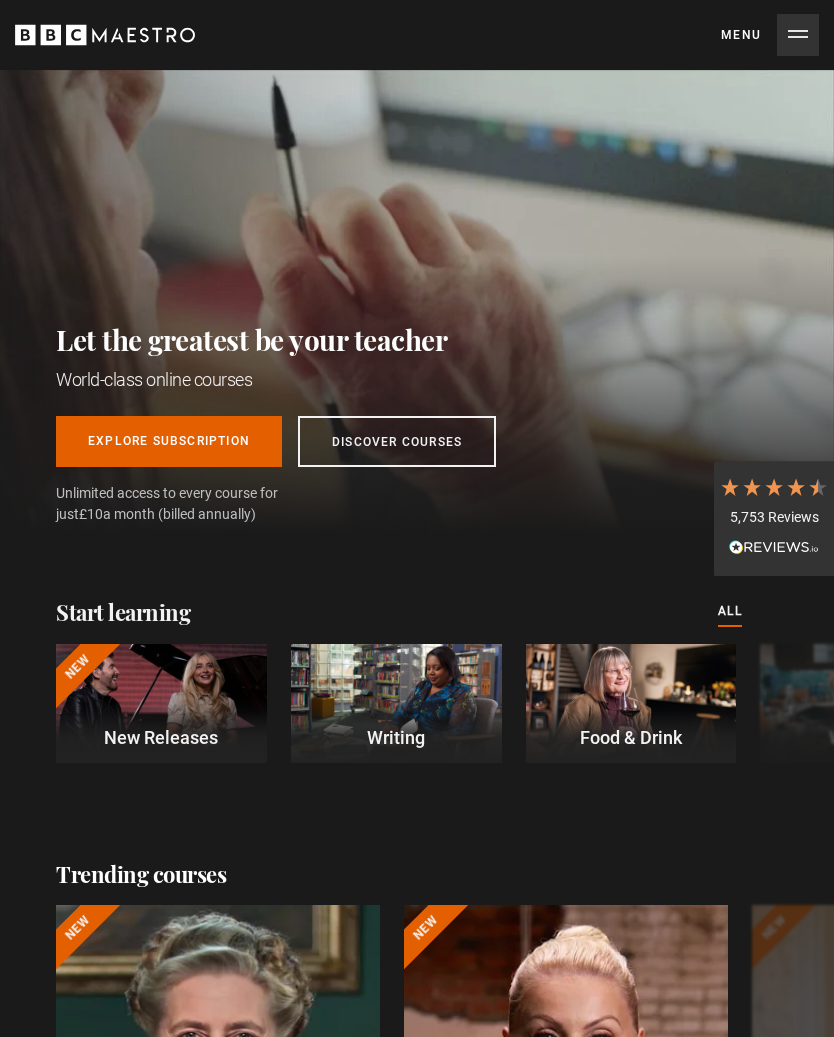 scroll, scrollTop: 0, scrollLeft: 0, axis: both 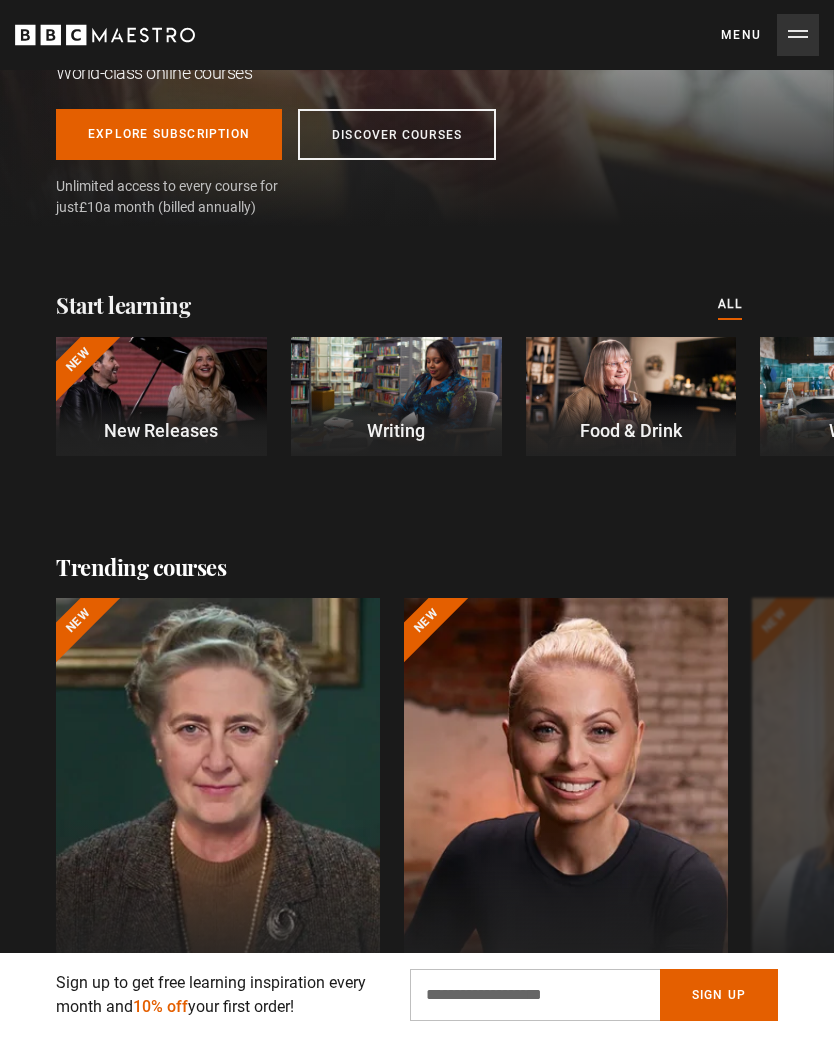 click at bounding box center (396, 396) 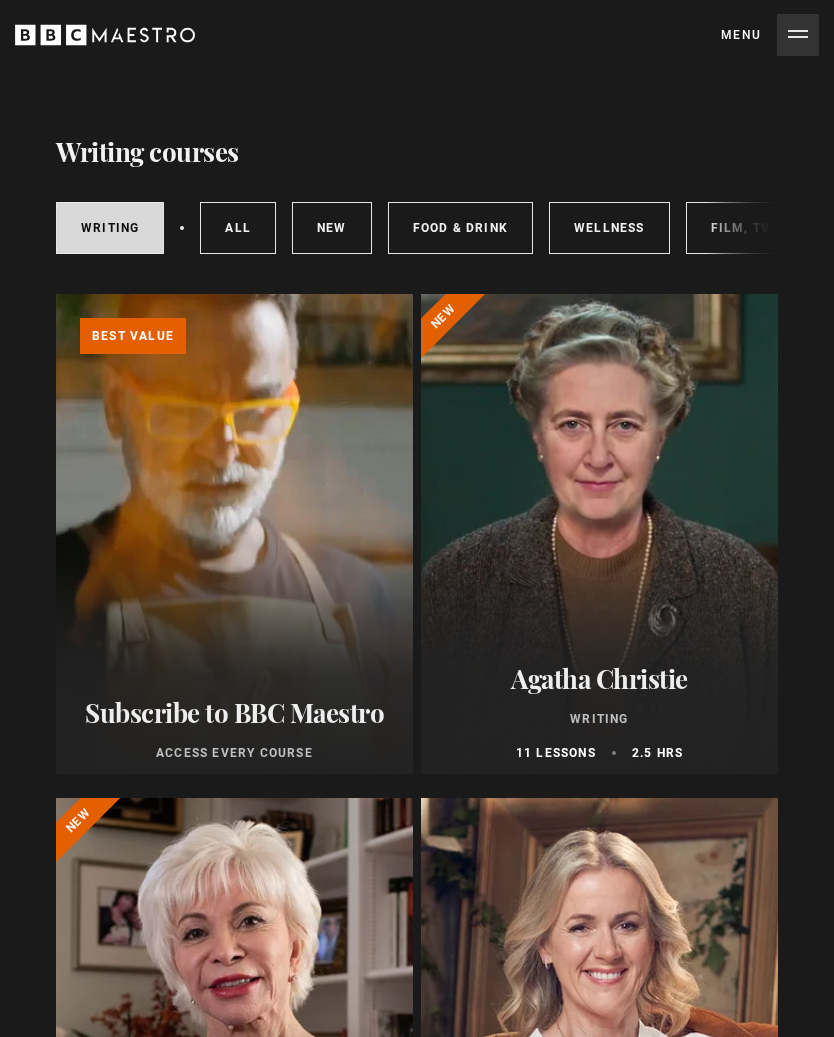 scroll, scrollTop: 0, scrollLeft: 0, axis: both 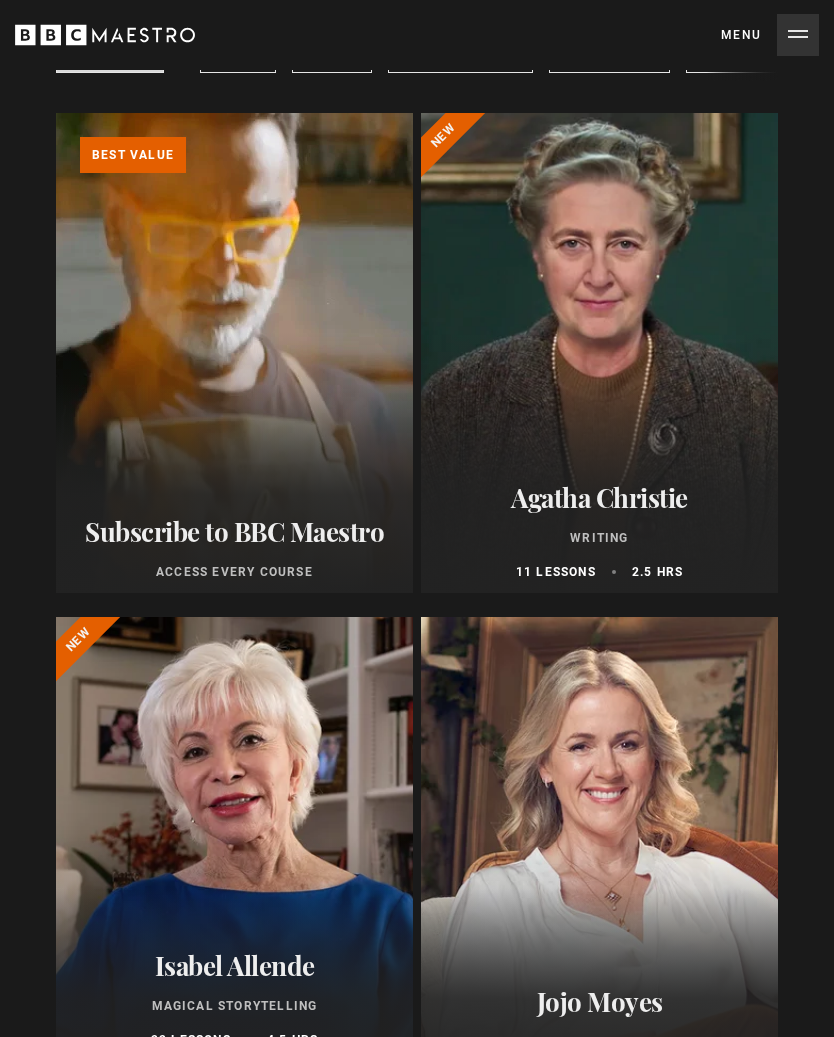 click on "Agatha Christie" at bounding box center (599, 497) 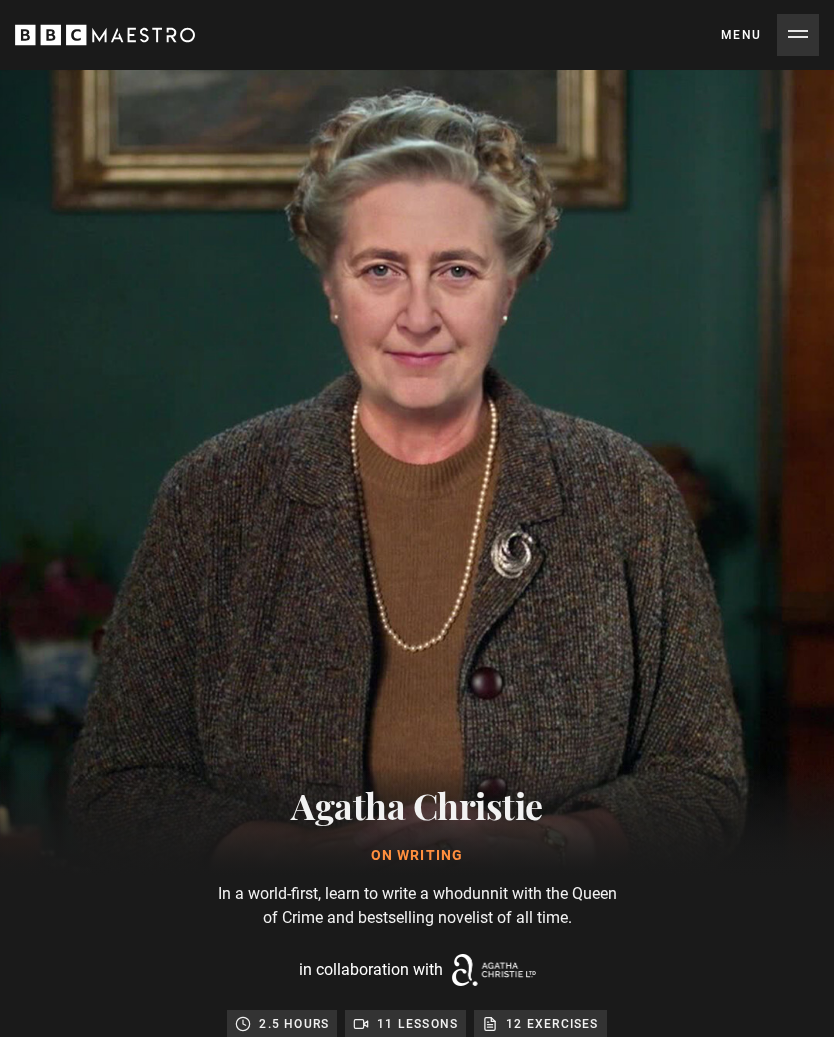 scroll, scrollTop: 0, scrollLeft: 0, axis: both 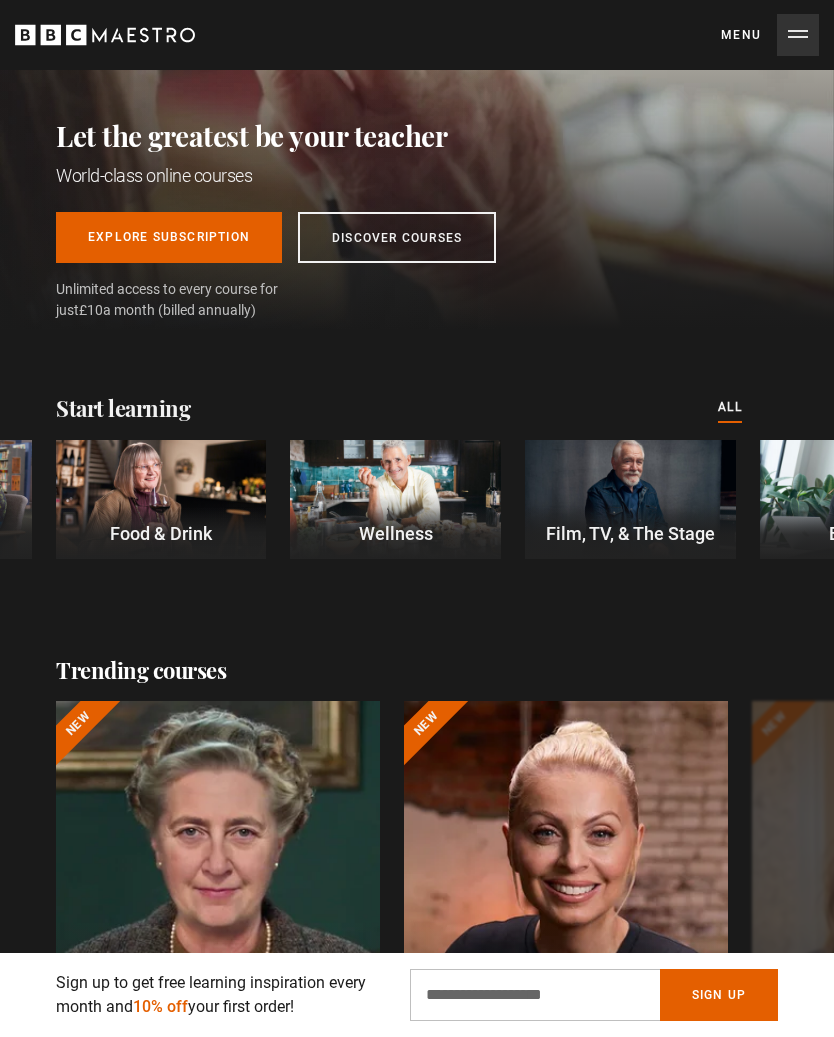 click at bounding box center (395, 499) 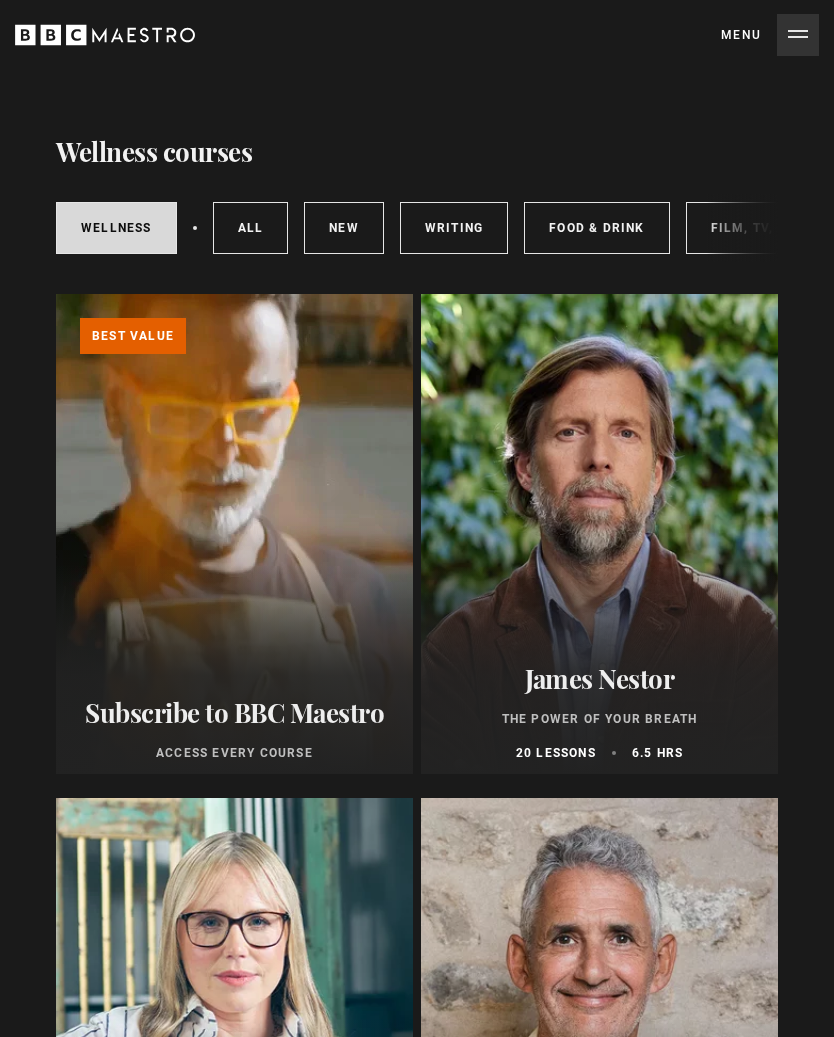 scroll, scrollTop: 0, scrollLeft: 0, axis: both 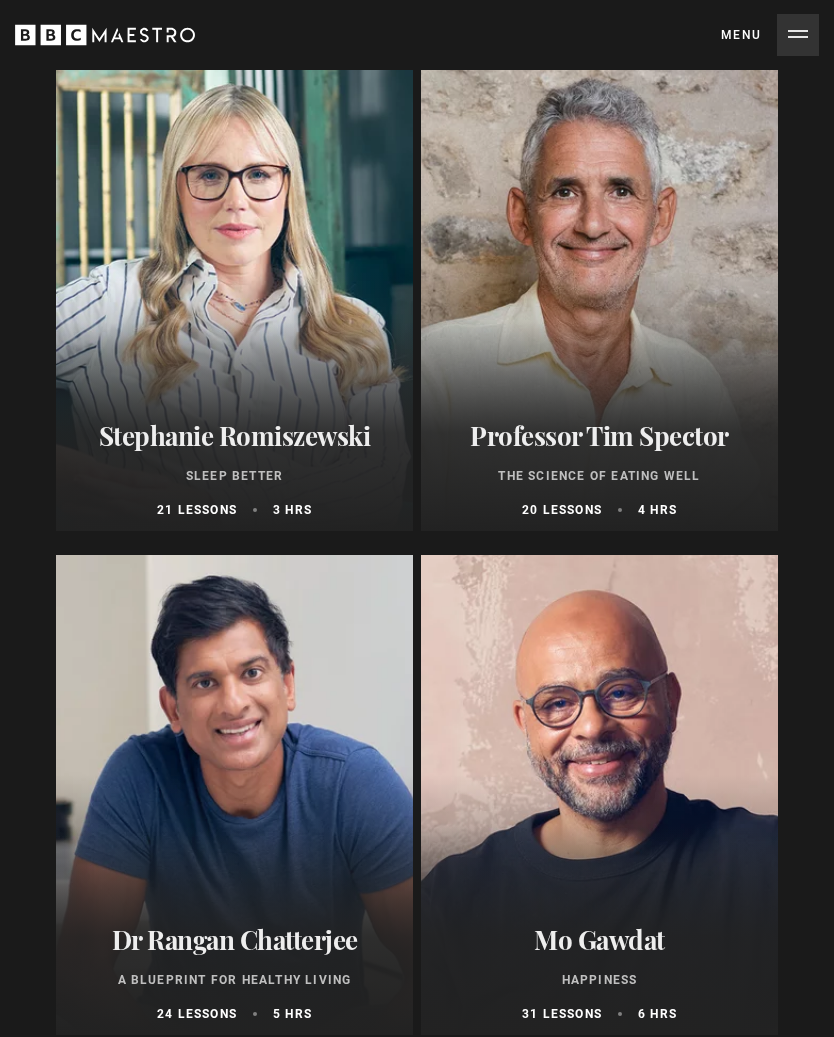 click at bounding box center [599, 291] 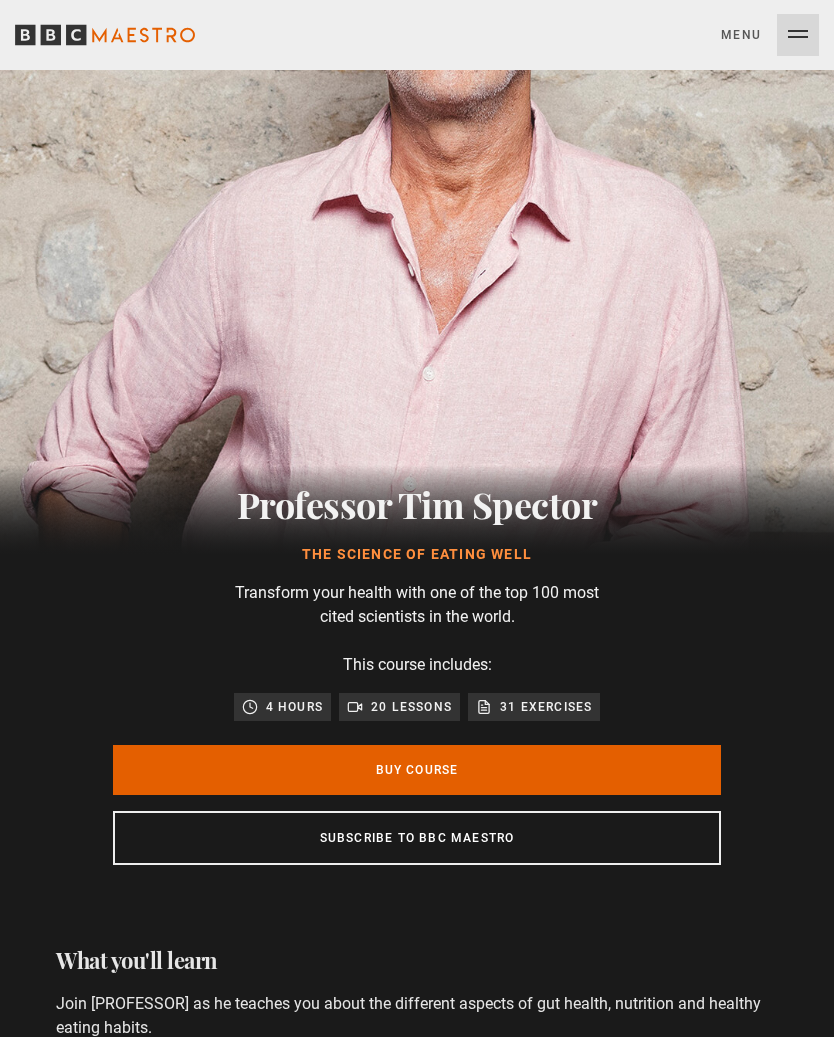 scroll, scrollTop: 444, scrollLeft: 0, axis: vertical 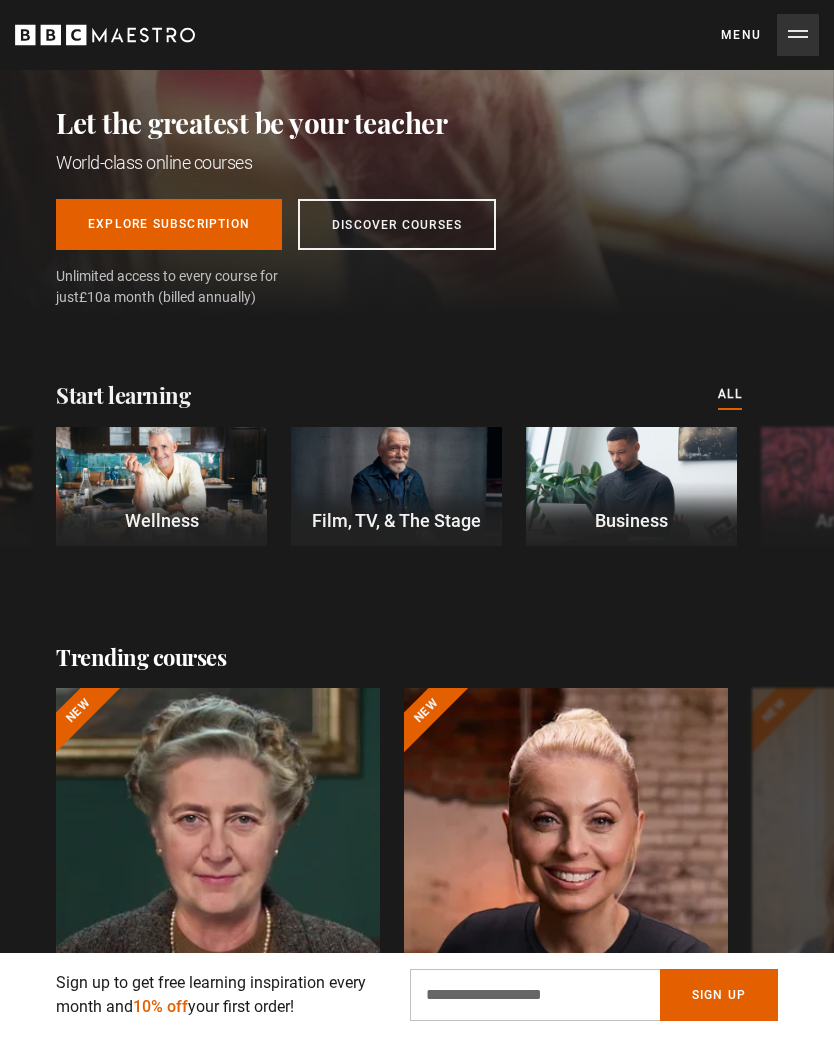 click at bounding box center [396, 486] 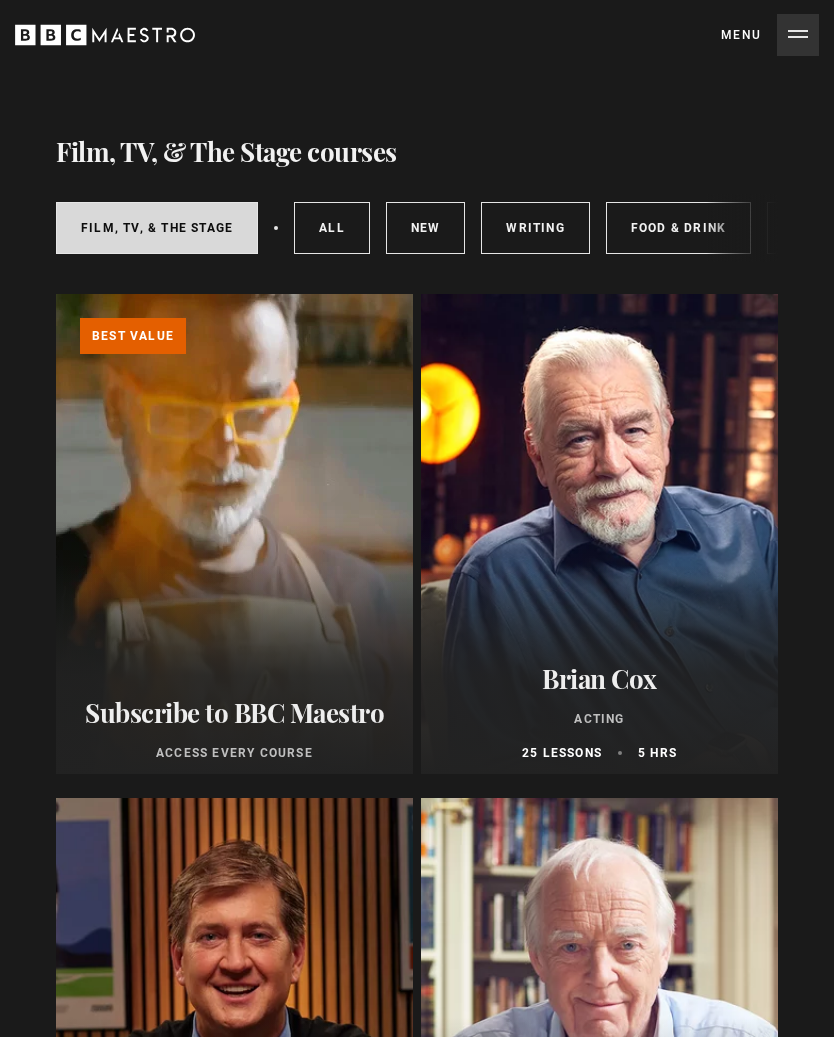 scroll, scrollTop: 0, scrollLeft: 0, axis: both 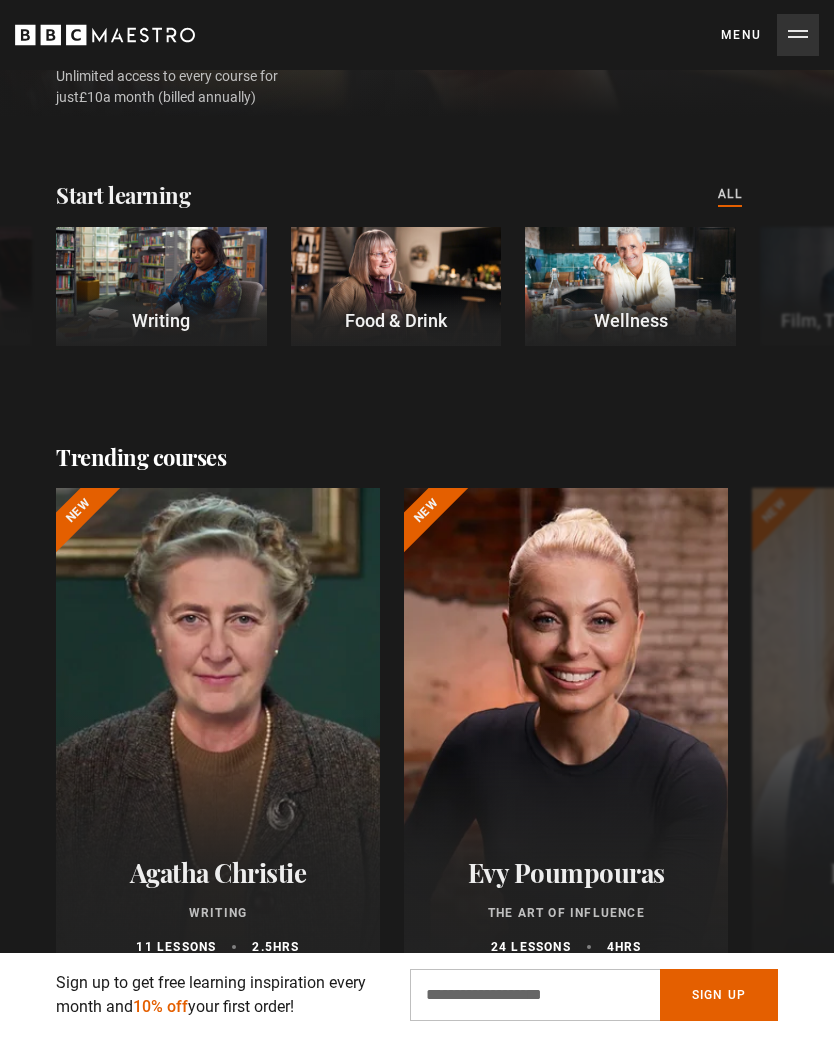 click on "All  courses" at bounding box center [730, 195] 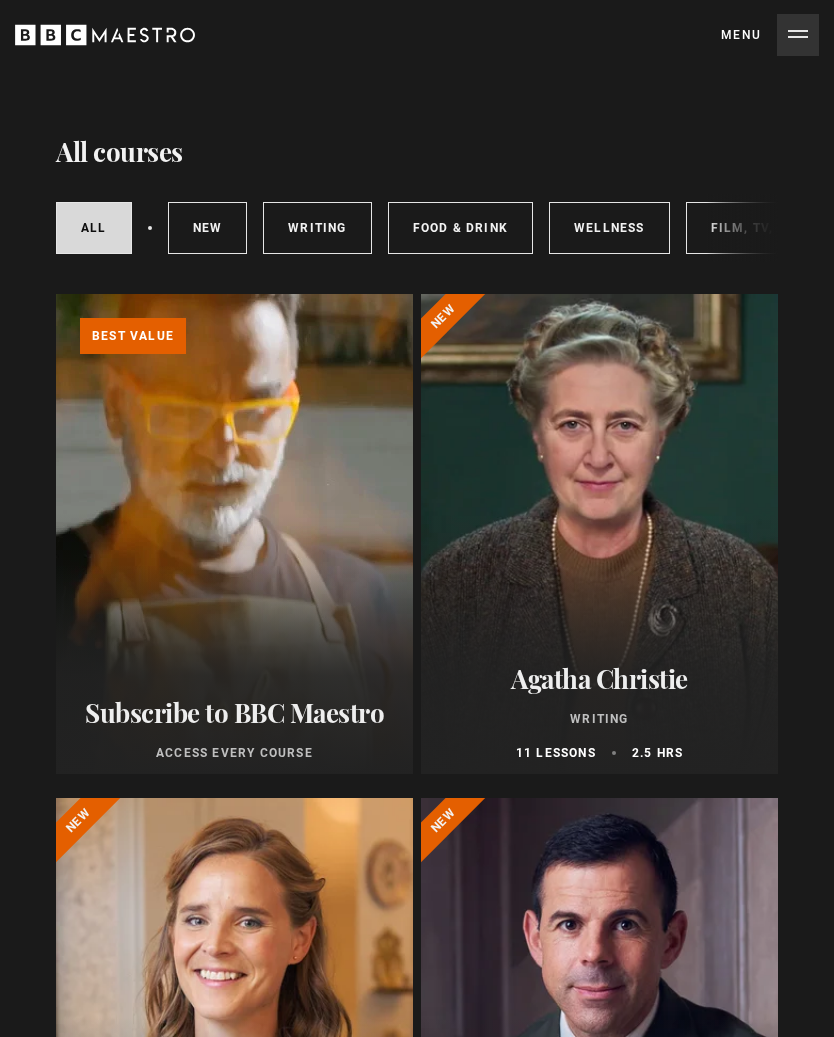 scroll, scrollTop: 0, scrollLeft: 0, axis: both 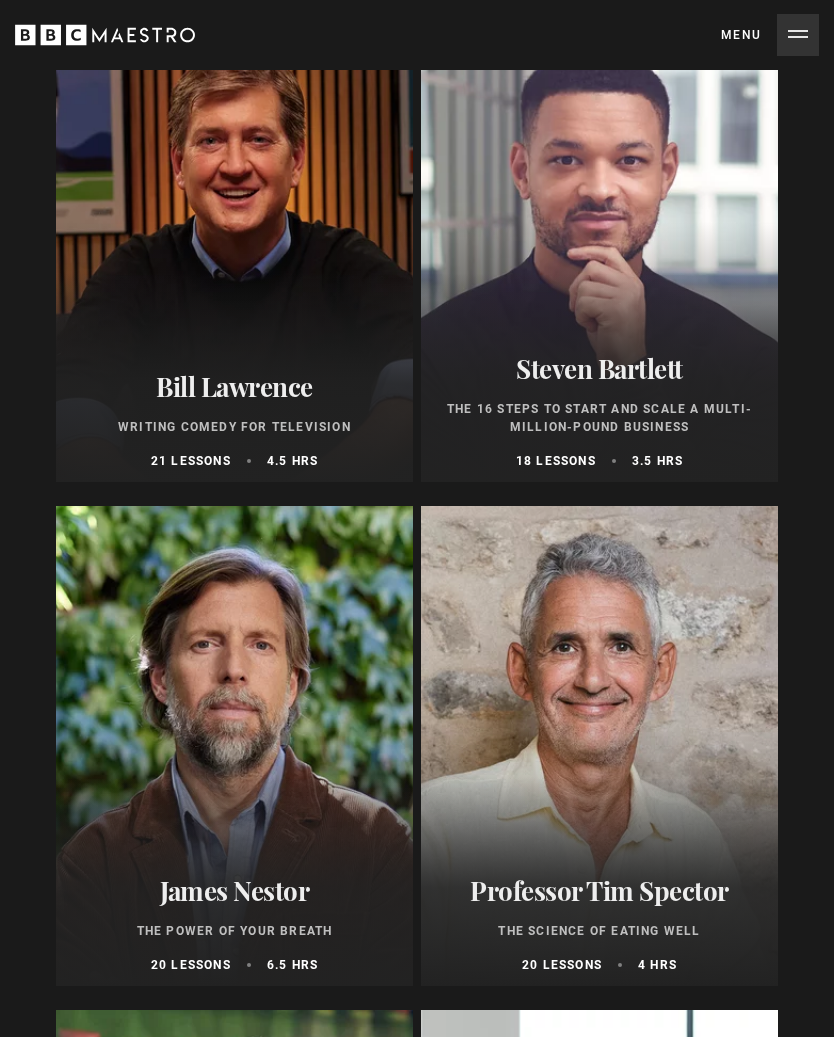 click on "Bill Lawrence" at bounding box center [234, 387] 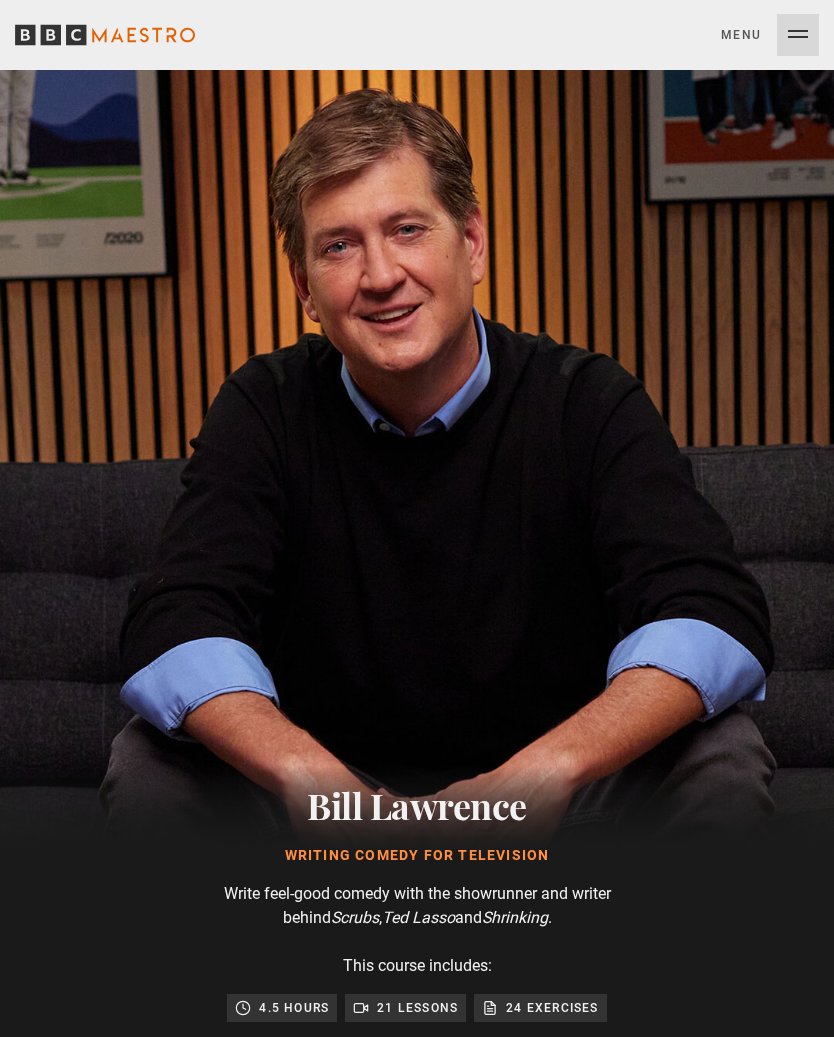 scroll, scrollTop: 444, scrollLeft: 0, axis: vertical 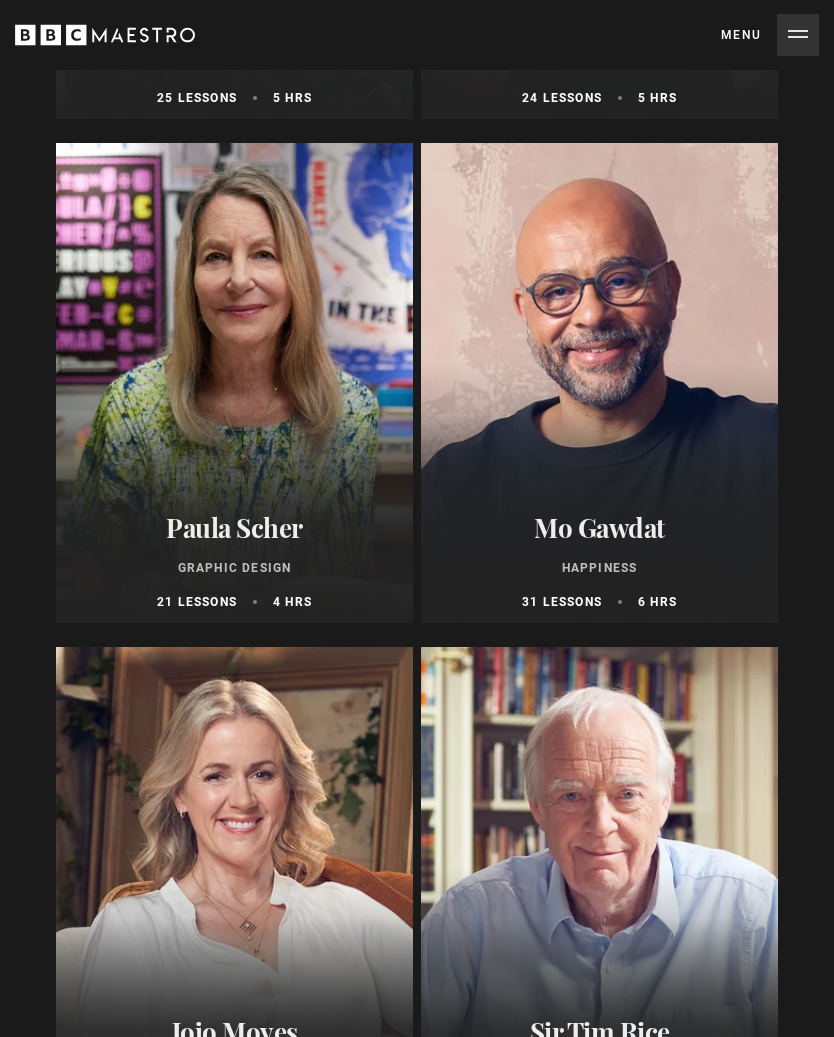 click at bounding box center (234, 384) 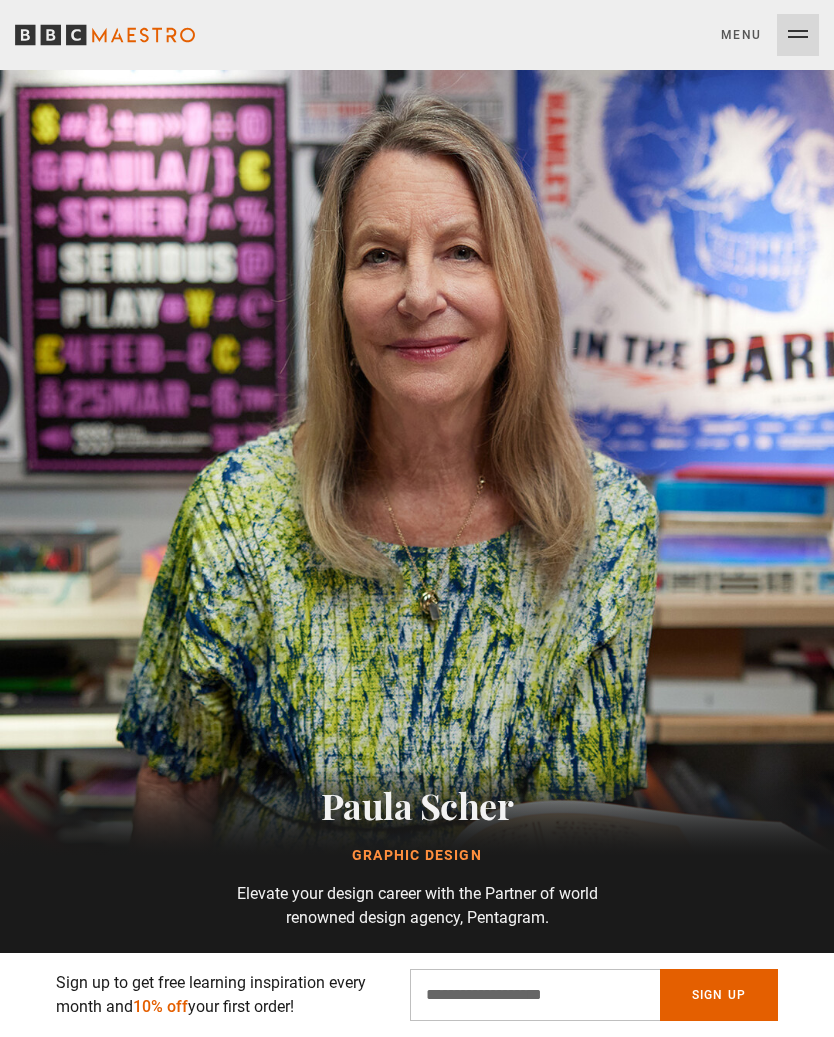 scroll, scrollTop: 444, scrollLeft: 0, axis: vertical 